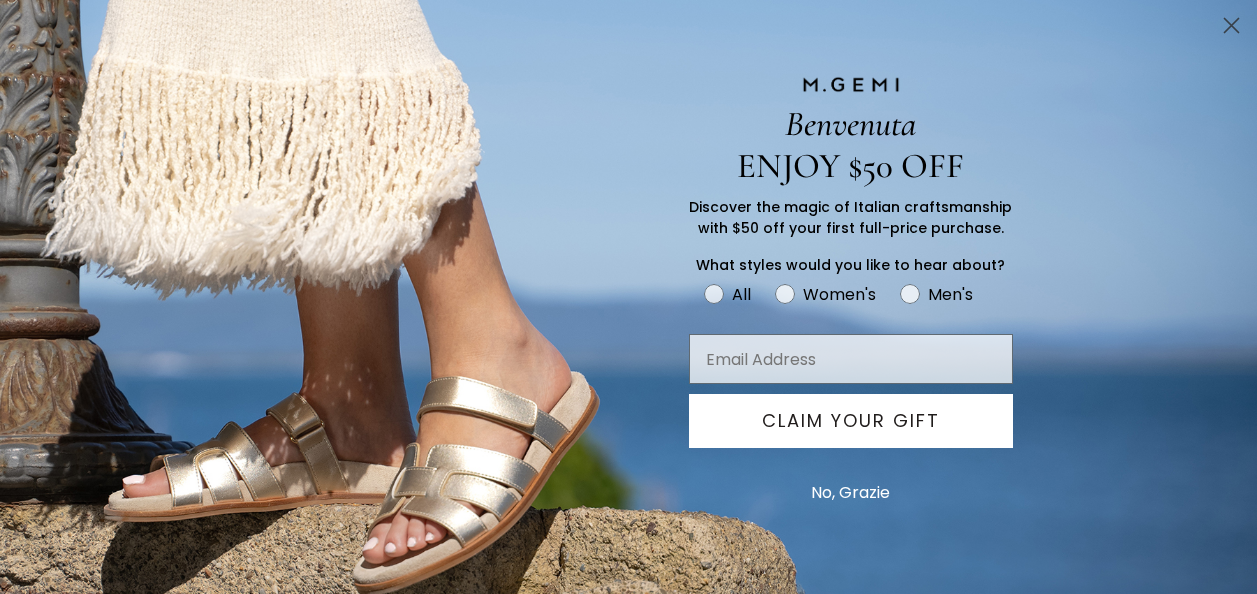scroll, scrollTop: 0, scrollLeft: 0, axis: both 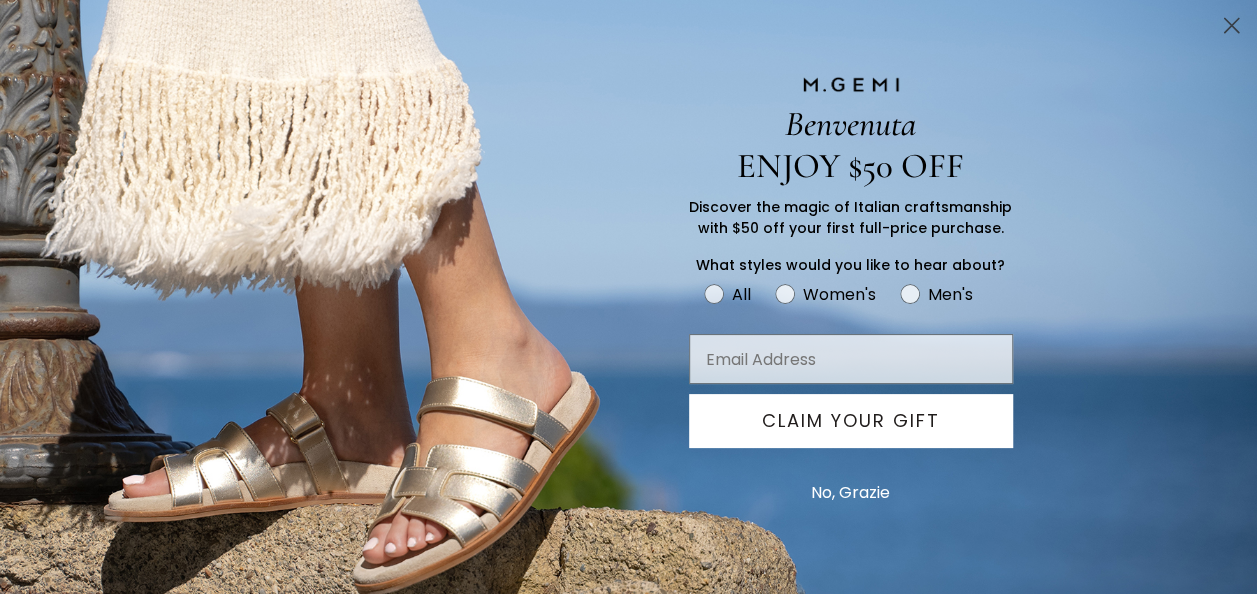 click 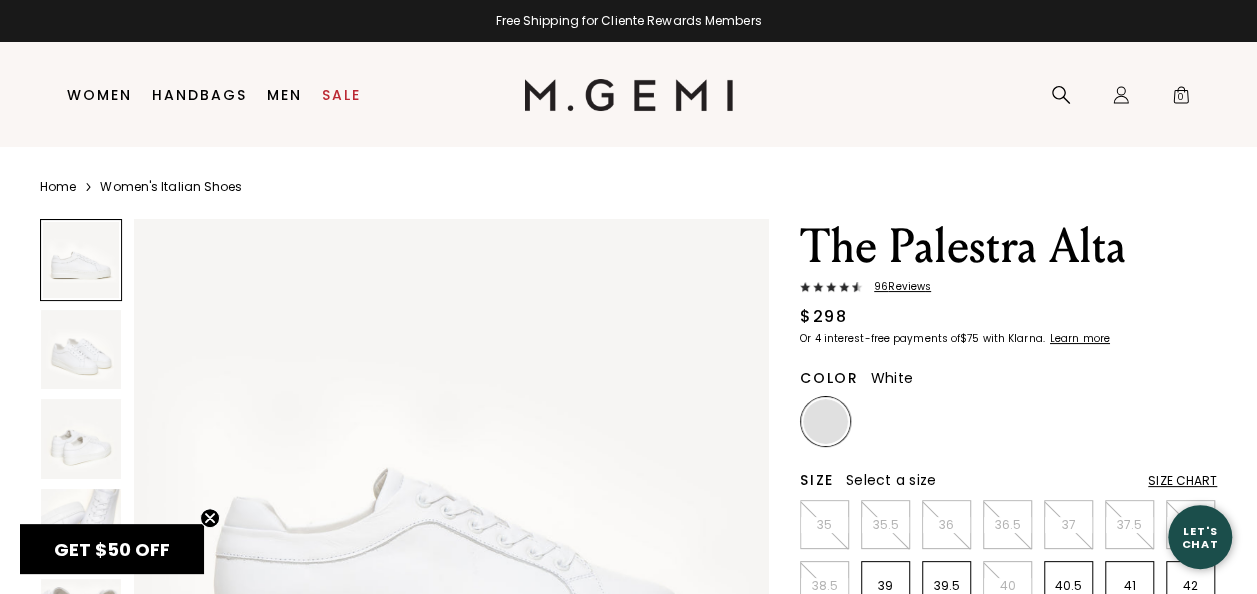 scroll, scrollTop: 478, scrollLeft: 0, axis: vertical 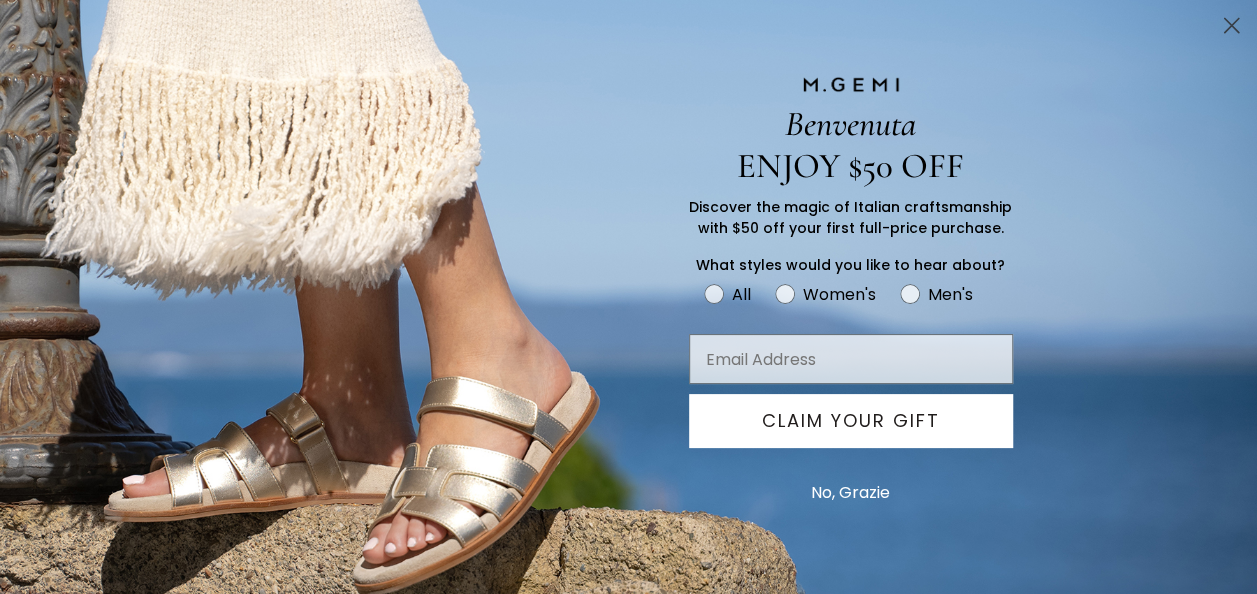 click 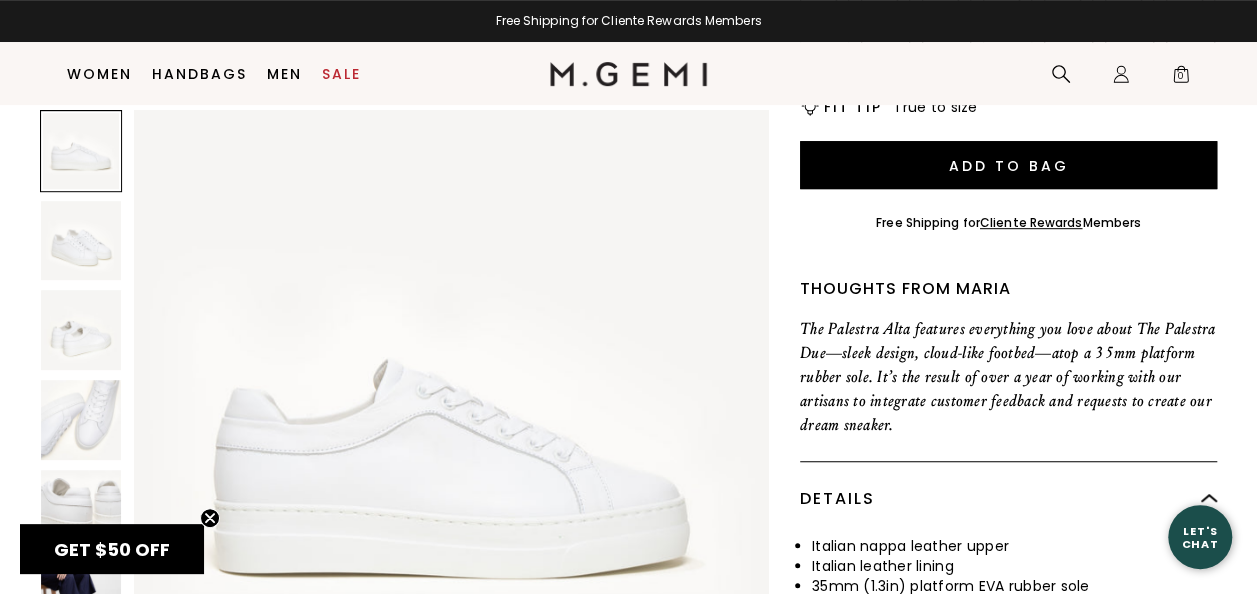 scroll, scrollTop: 478, scrollLeft: 0, axis: vertical 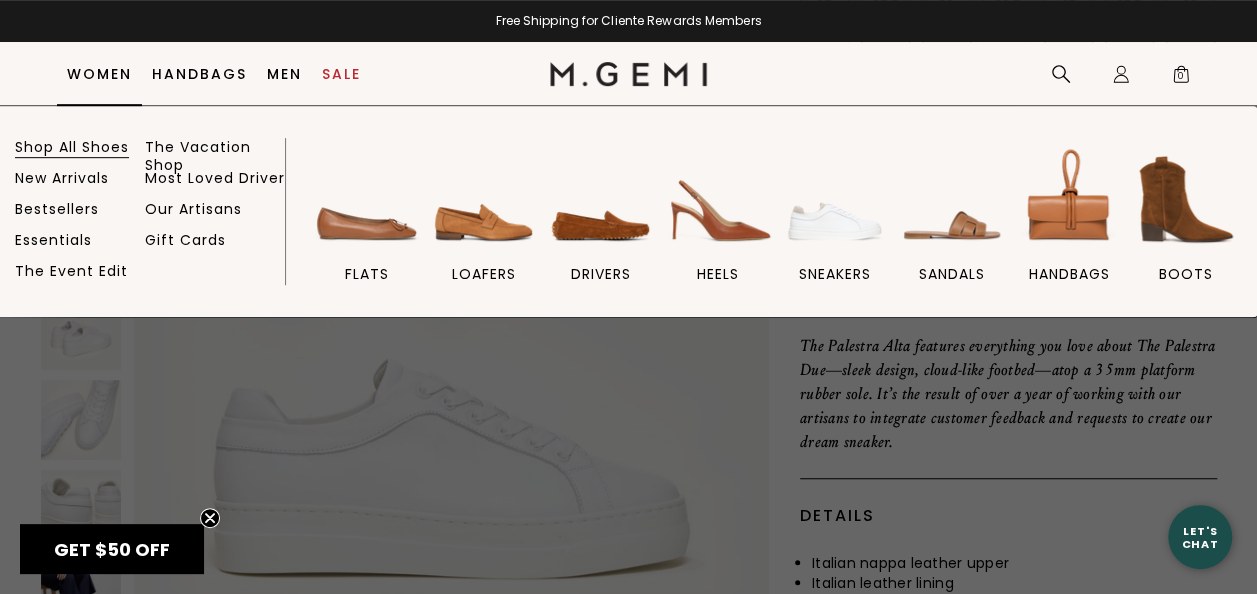 click on "Shop All Shoes" at bounding box center (72, 147) 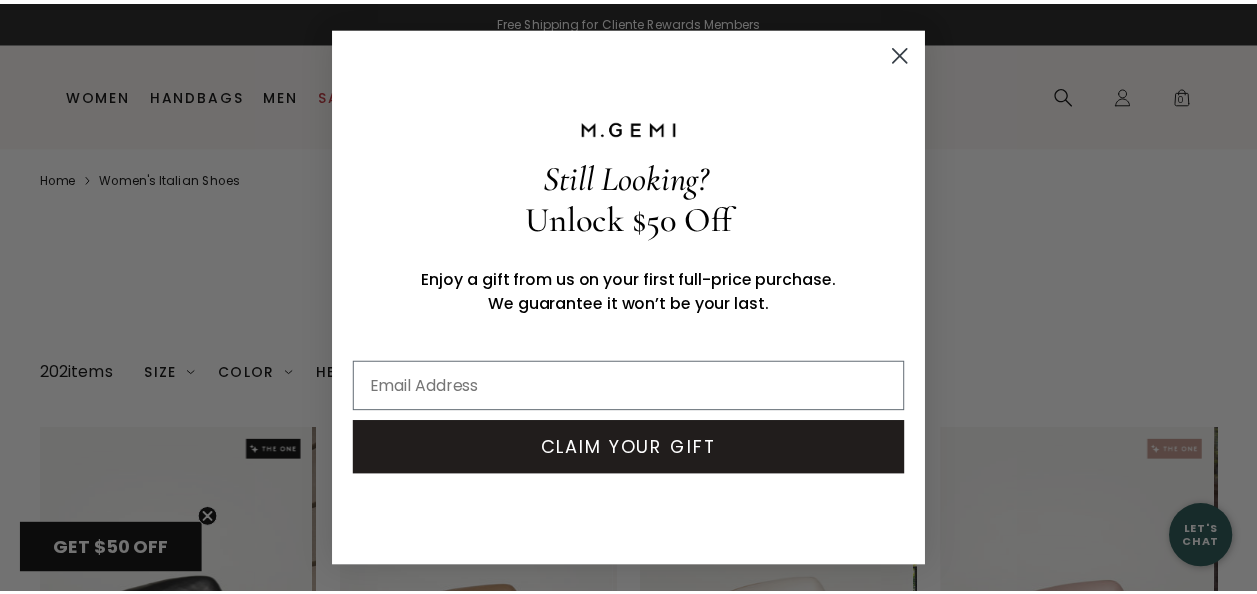 scroll, scrollTop: 0, scrollLeft: 0, axis: both 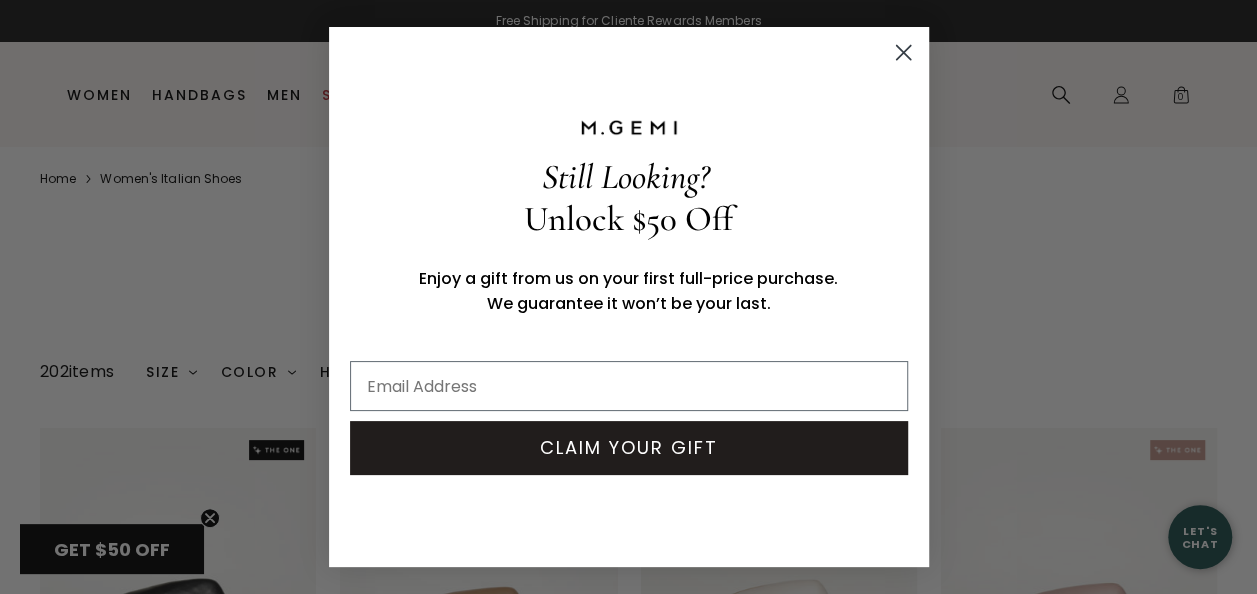 click on "Still Looking? Unlock $50 Off
Enjoy a gift from us on your first full-price purchase. We guarantee it won’t be your last.
CLAIM YOUR GIFT Submit" at bounding box center [629, 297] 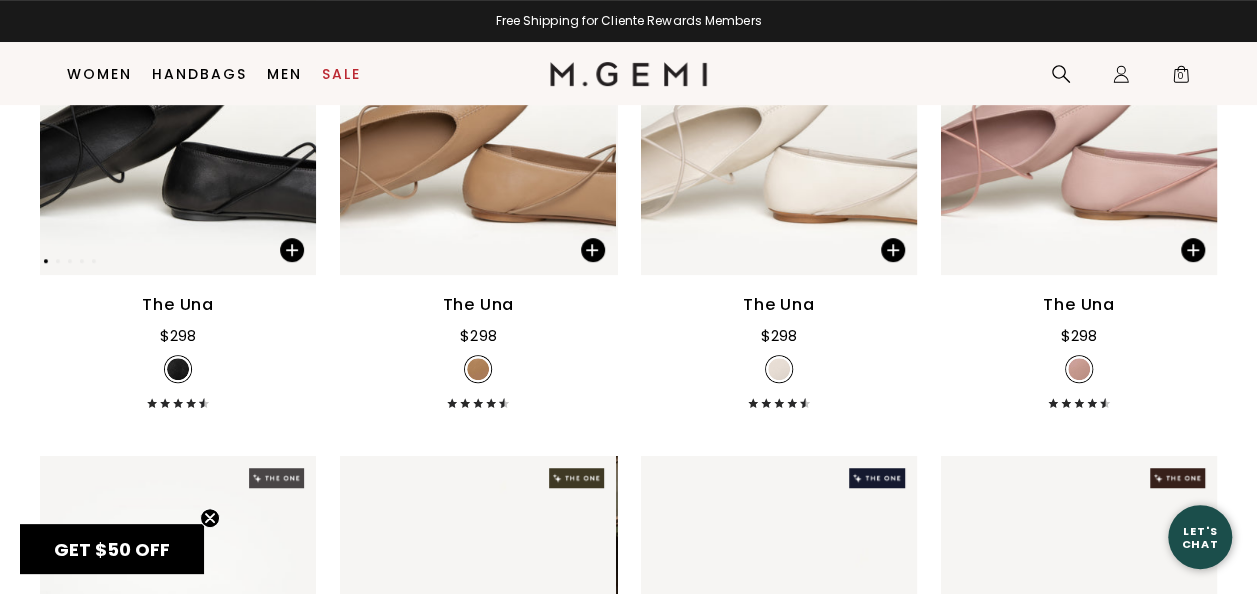 scroll, scrollTop: 477, scrollLeft: 0, axis: vertical 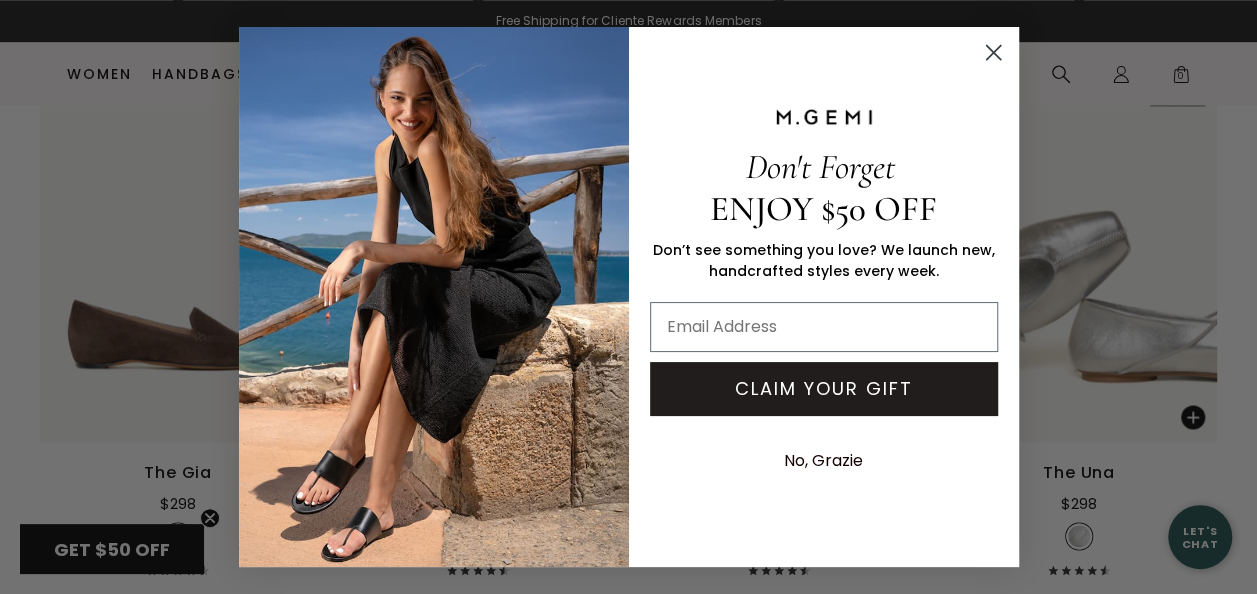 click 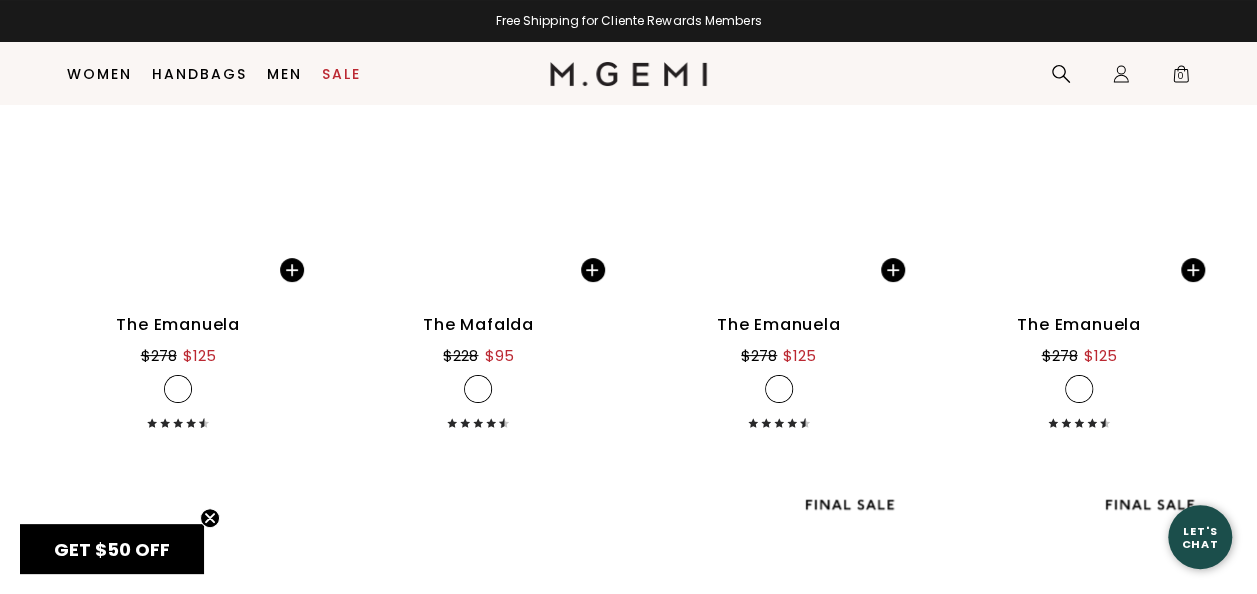 scroll, scrollTop: 7620, scrollLeft: 0, axis: vertical 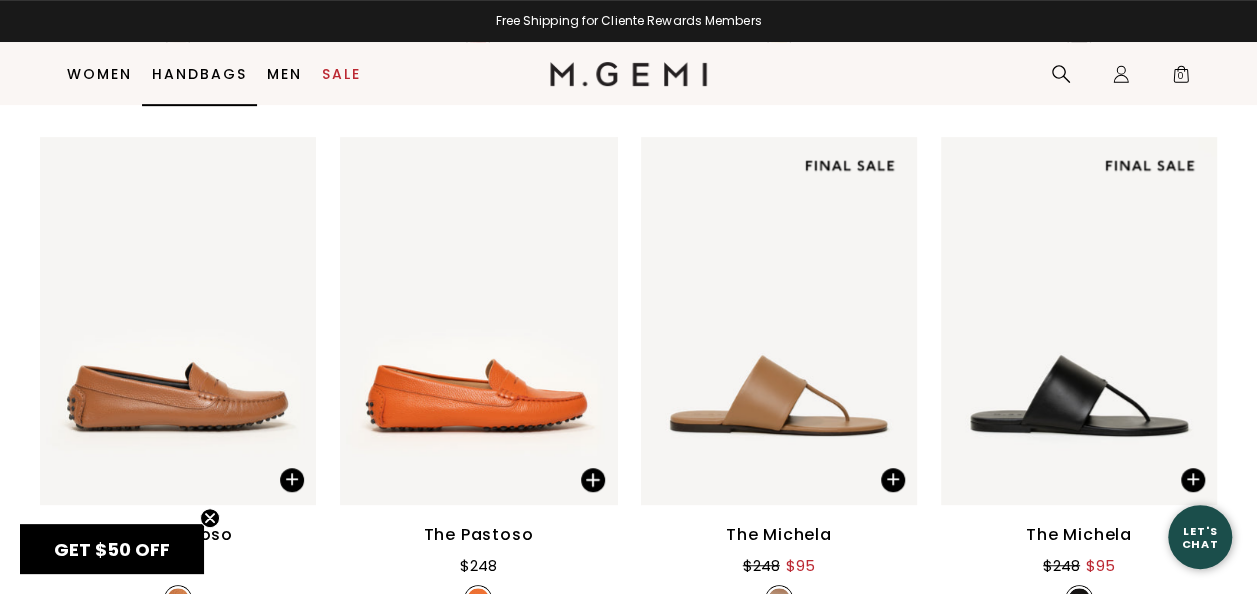 drag, startPoint x: 219, startPoint y: 86, endPoint x: 184, endPoint y: 73, distance: 37.336308 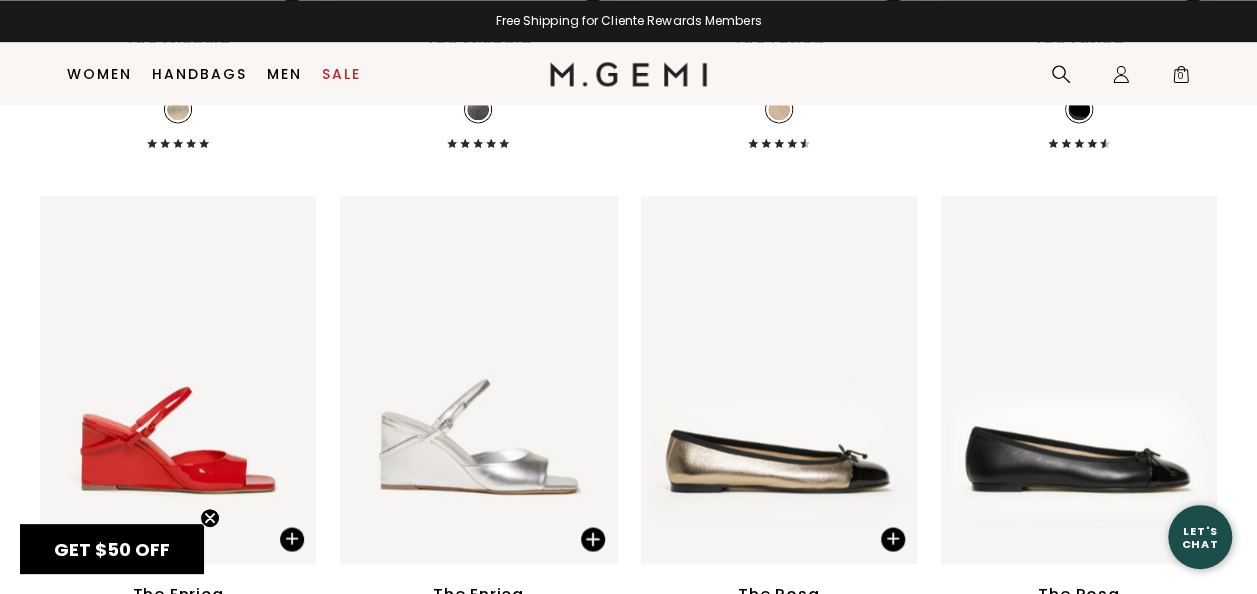 scroll, scrollTop: 13337, scrollLeft: 0, axis: vertical 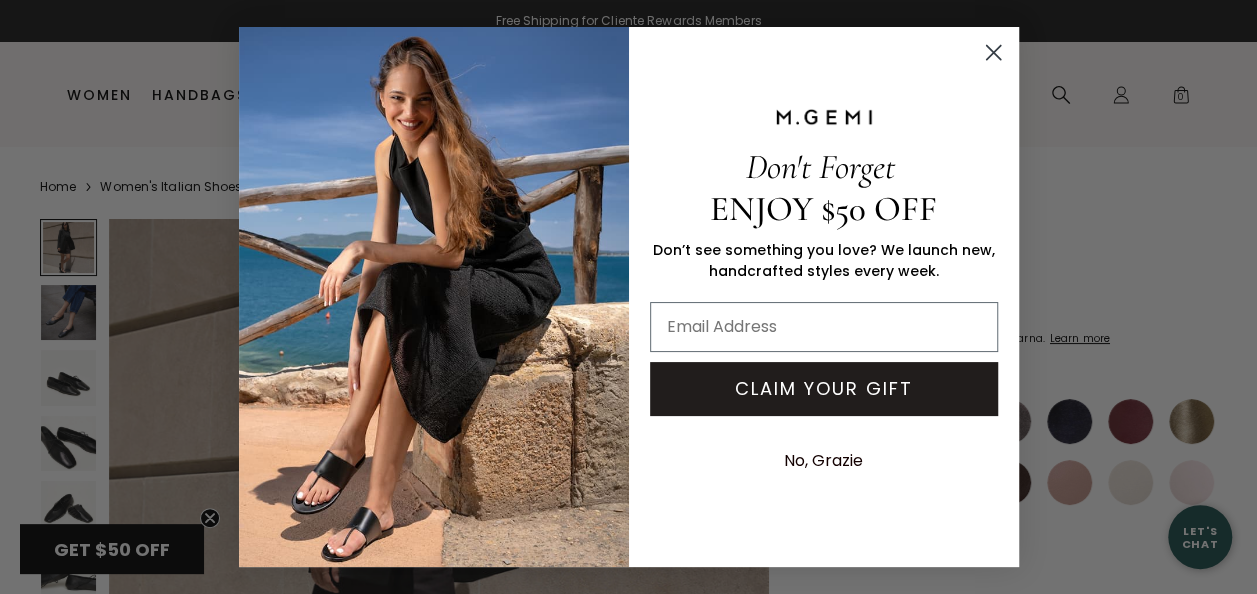 click on "Don't Forget ENJOY $50 OFF Don’t see something you love? We launch new, handcrafted styles every week.  CLAIM YOUR GIFT No, Grazie" at bounding box center (816, 297) 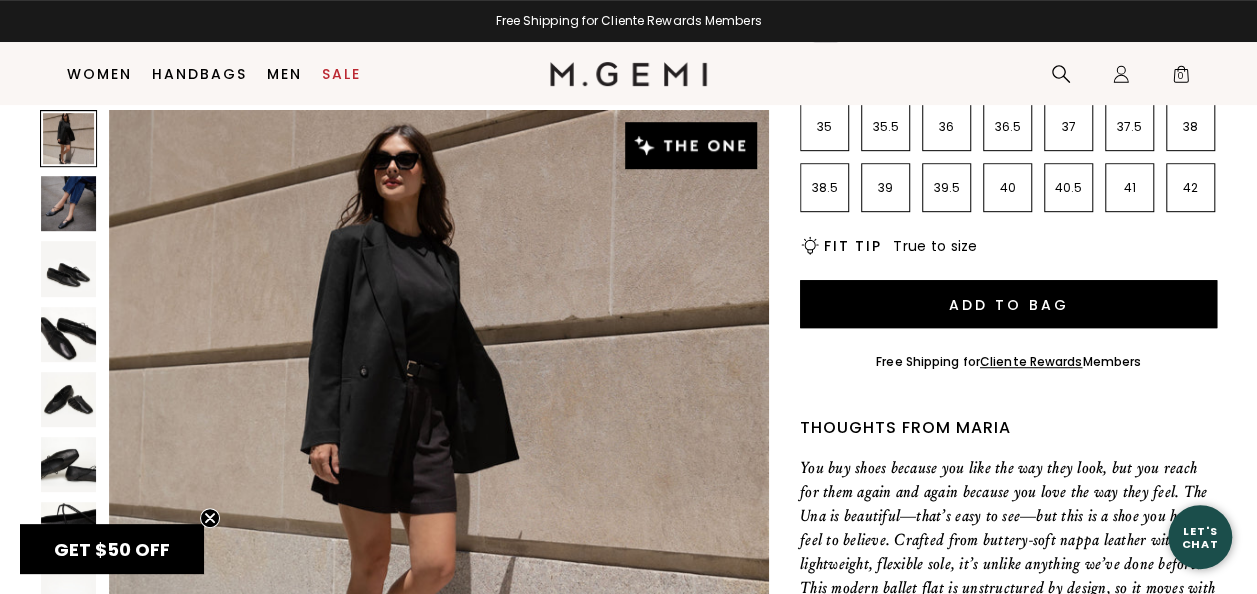 scroll, scrollTop: 997, scrollLeft: 0, axis: vertical 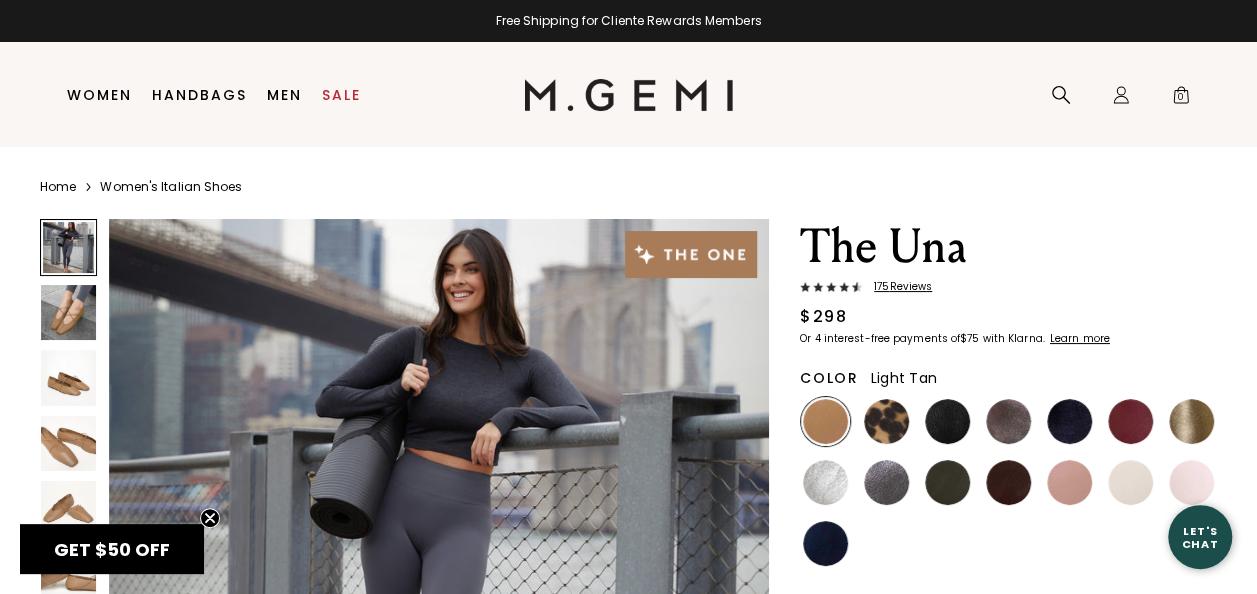 click at bounding box center (68, 312) 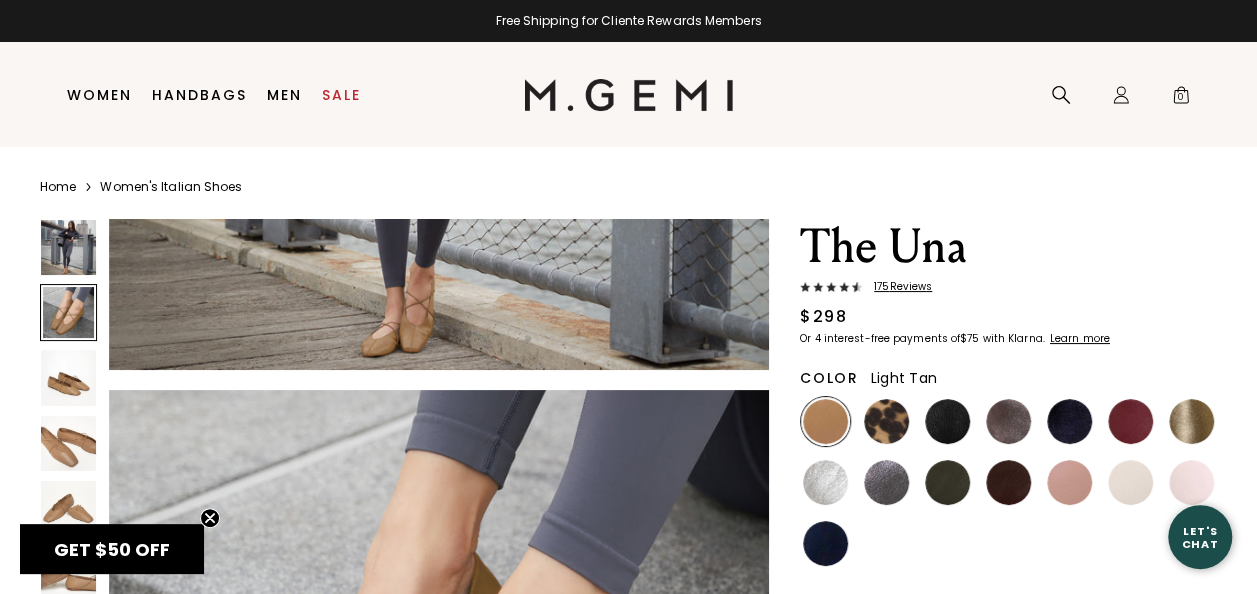scroll, scrollTop: 664, scrollLeft: 0, axis: vertical 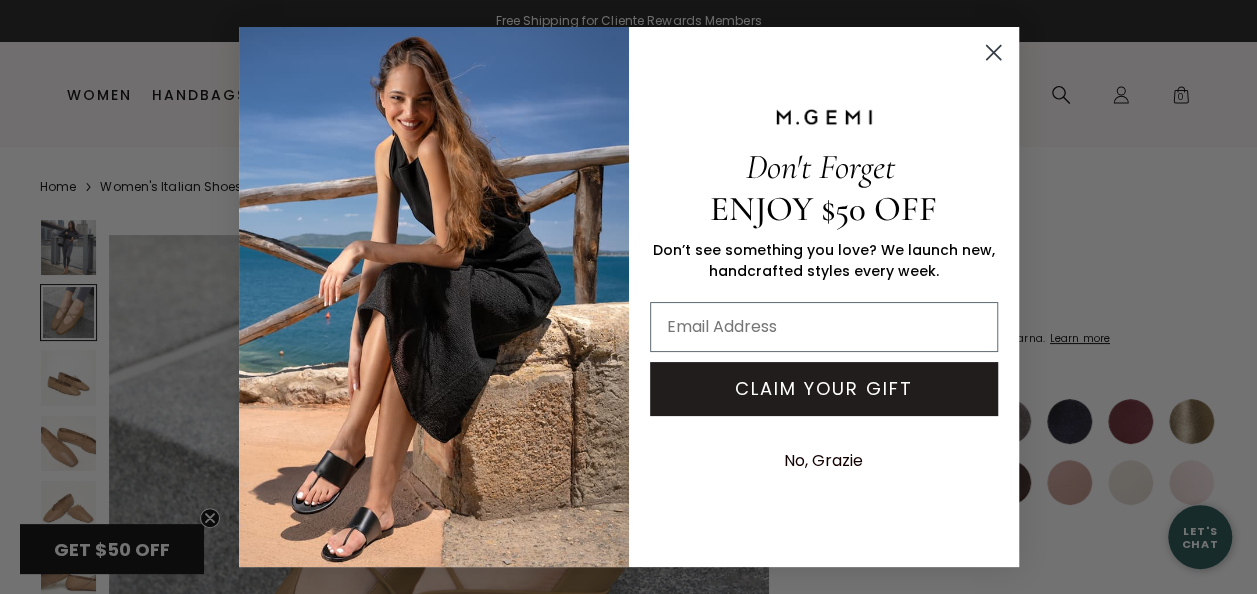 click 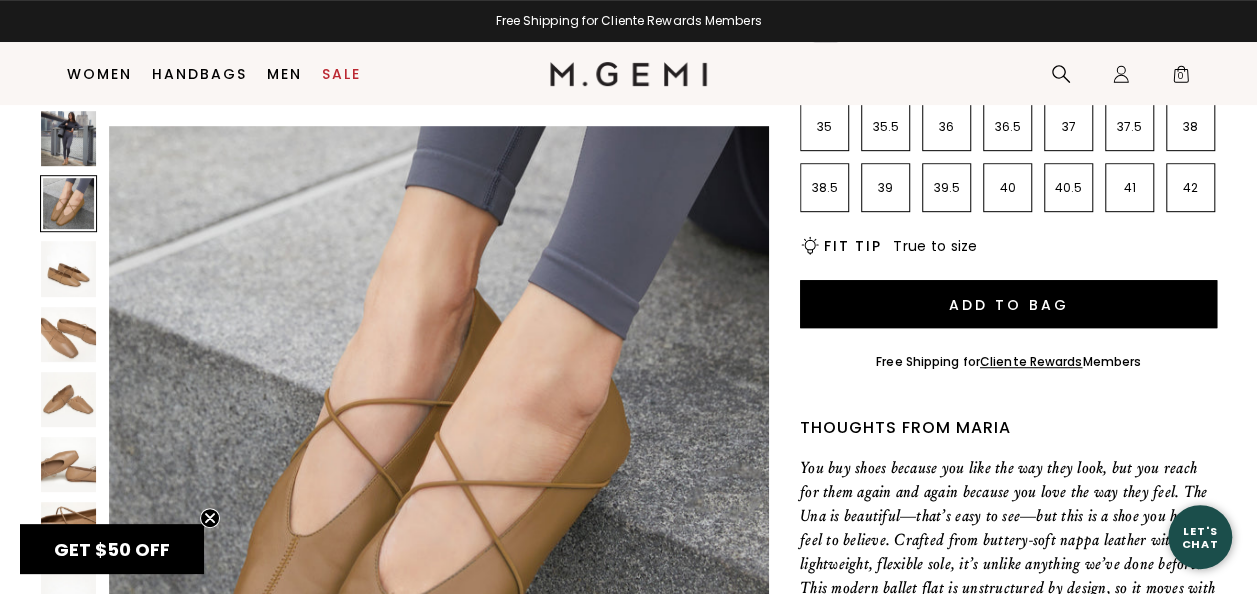 scroll, scrollTop: 997, scrollLeft: 0, axis: vertical 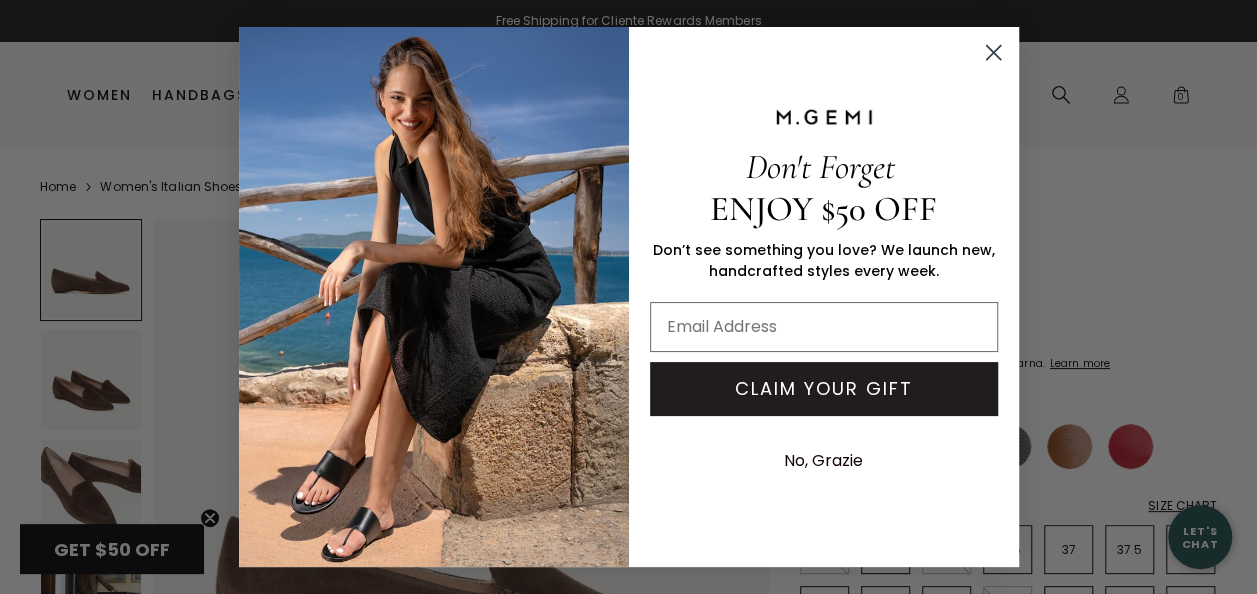 click on "Close dialog  Don't Forget ENJOY $50 OFF Don’t see something you love? We launch new, handcrafted styles every week.  CLAIM YOUR GIFT No, Grazie Submit" at bounding box center [628, 297] 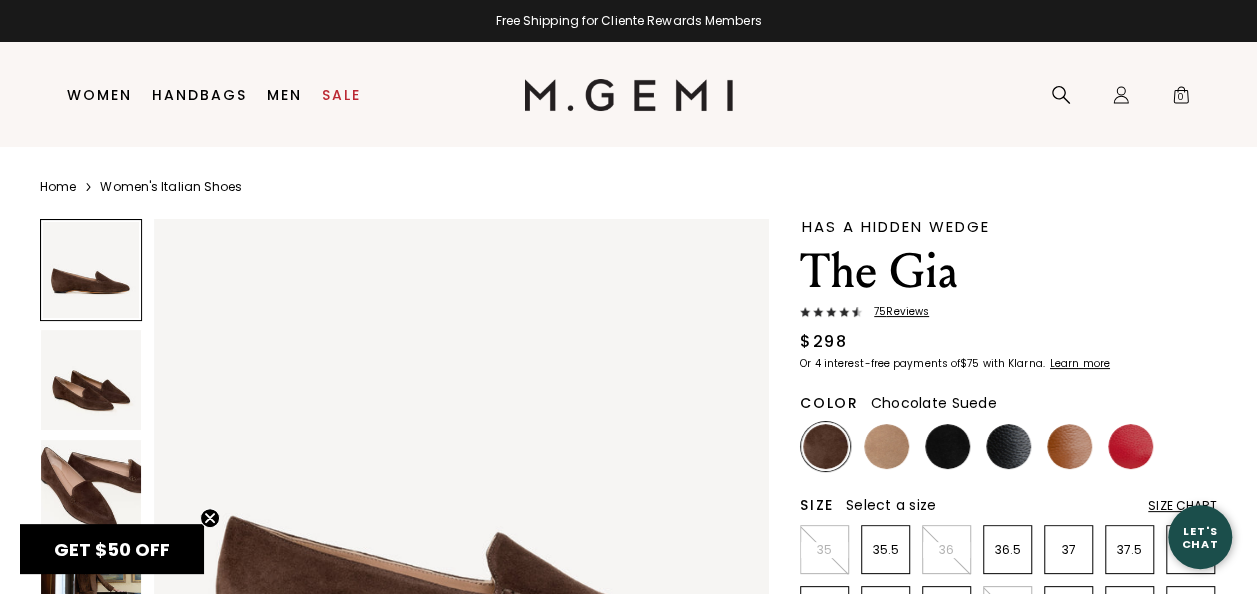 click at bounding box center (91, 380) 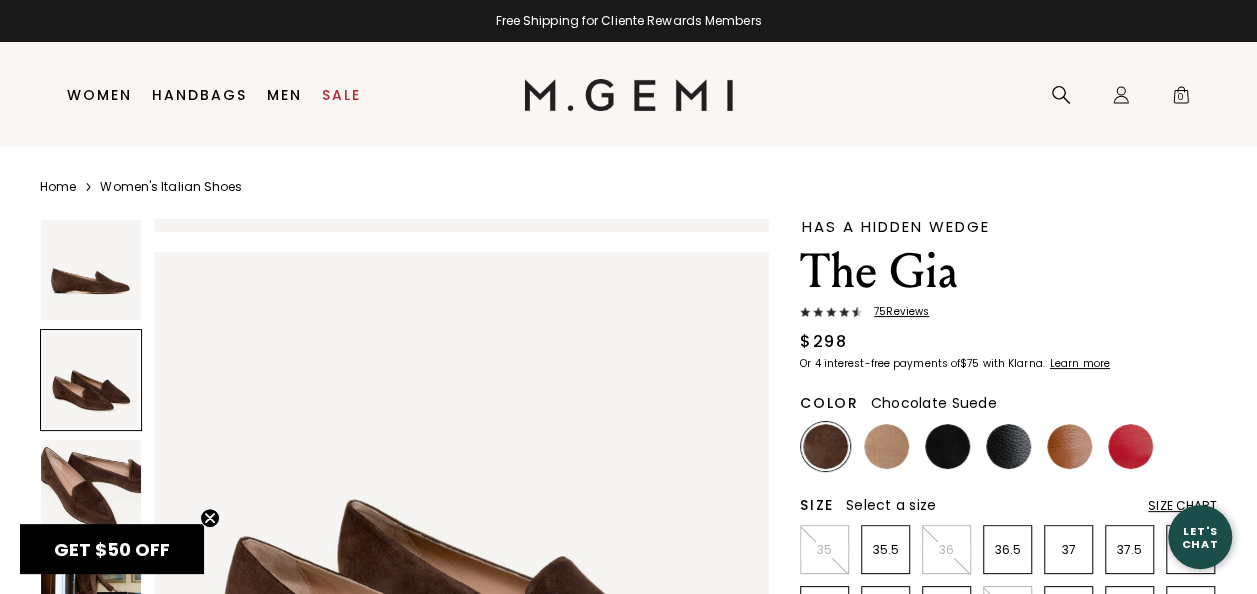 scroll, scrollTop: 618, scrollLeft: 0, axis: vertical 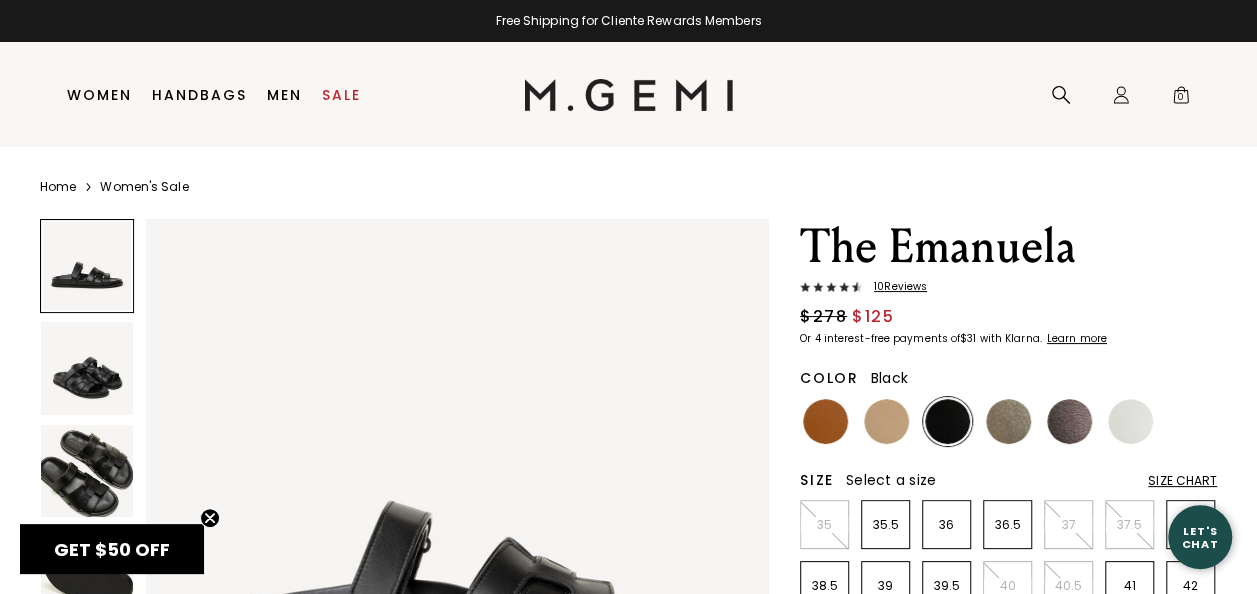 click at bounding box center [87, 368] 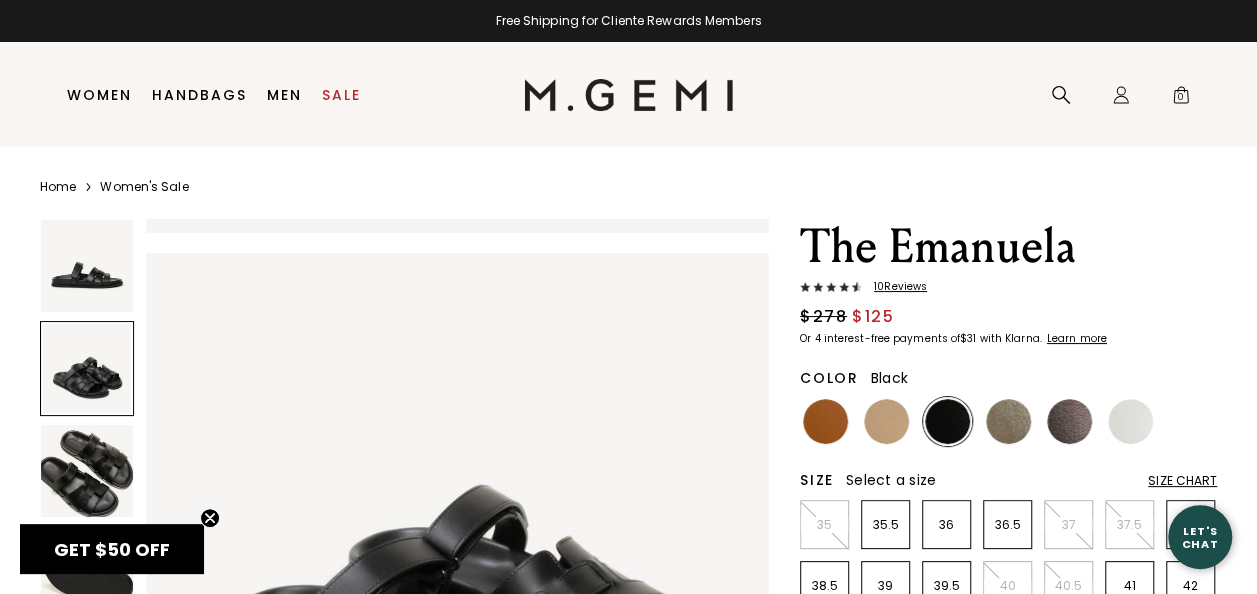 scroll, scrollTop: 626, scrollLeft: 0, axis: vertical 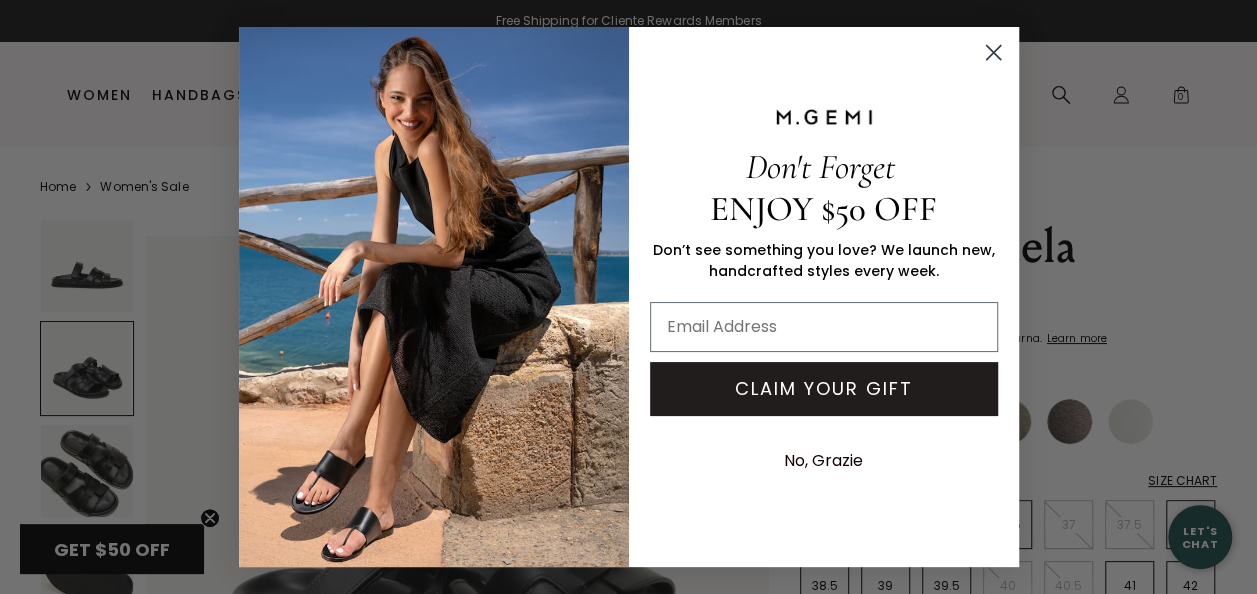 click 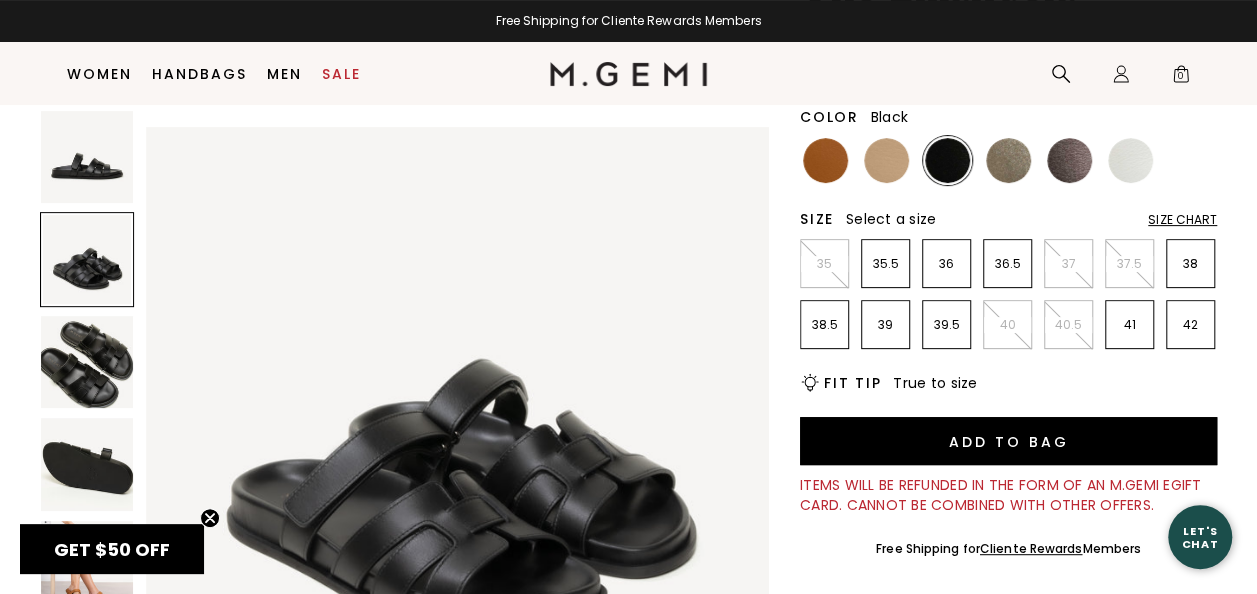 scroll, scrollTop: 238, scrollLeft: 0, axis: vertical 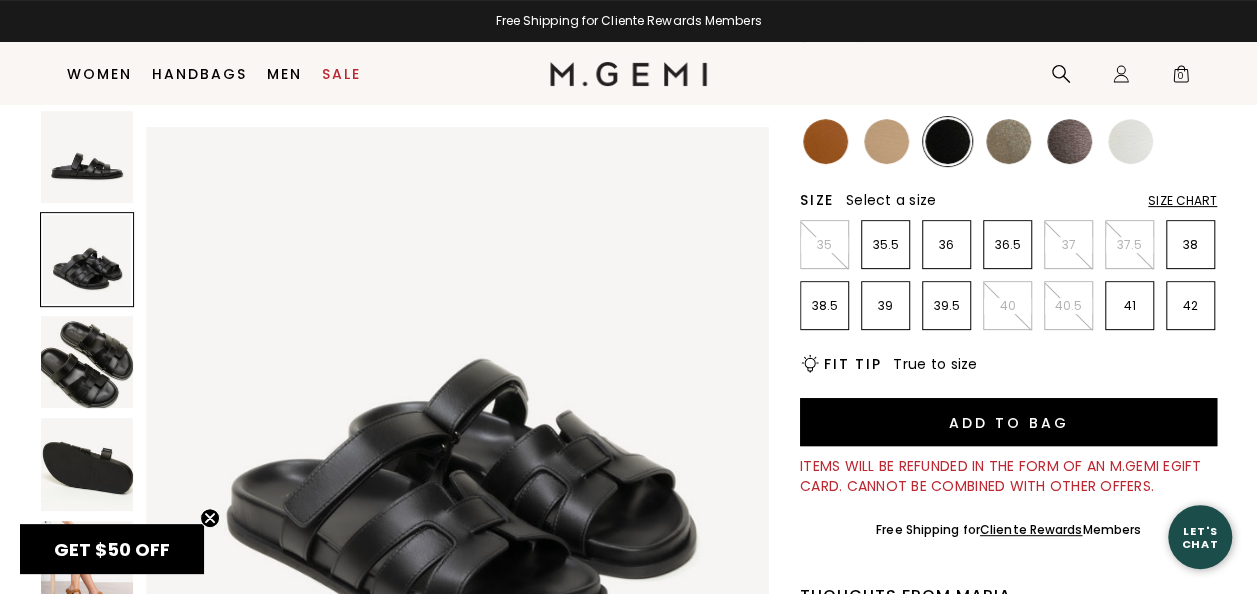 click at bounding box center [87, 362] 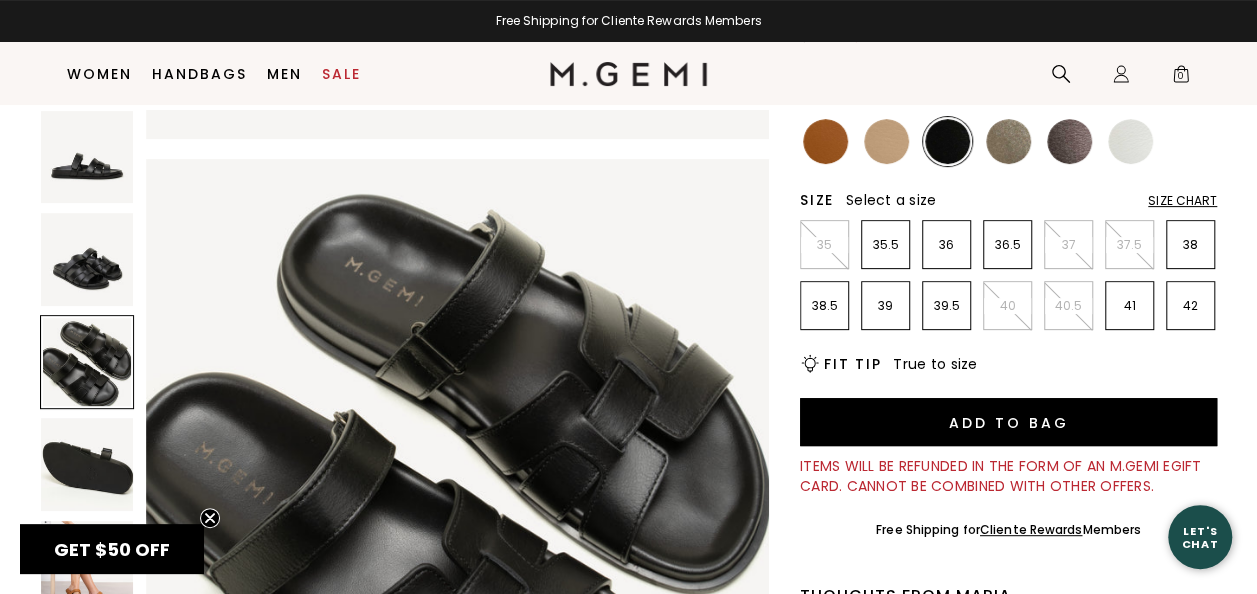 scroll, scrollTop: 1254, scrollLeft: 0, axis: vertical 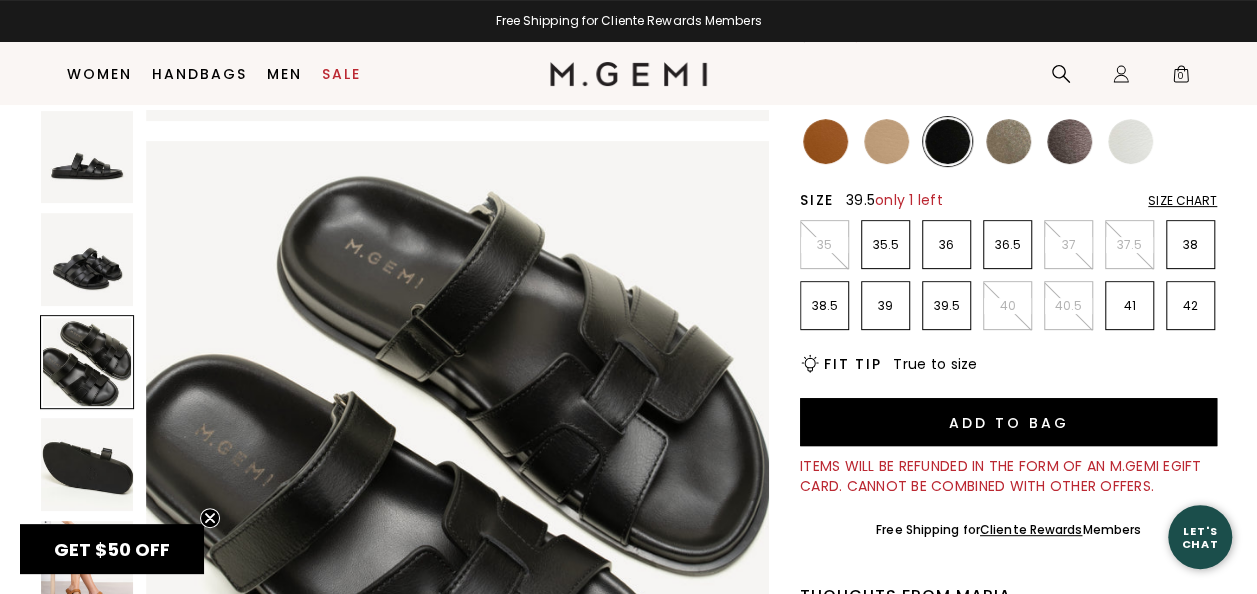 click on "39.5" at bounding box center (946, 305) 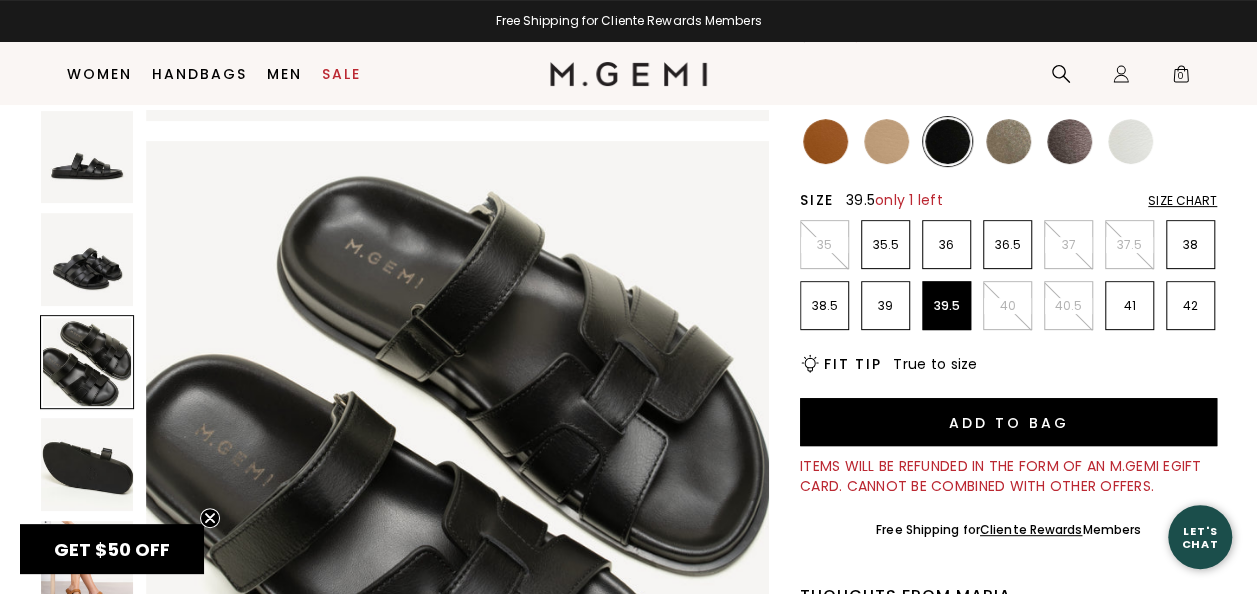 scroll, scrollTop: 0, scrollLeft: 0, axis: both 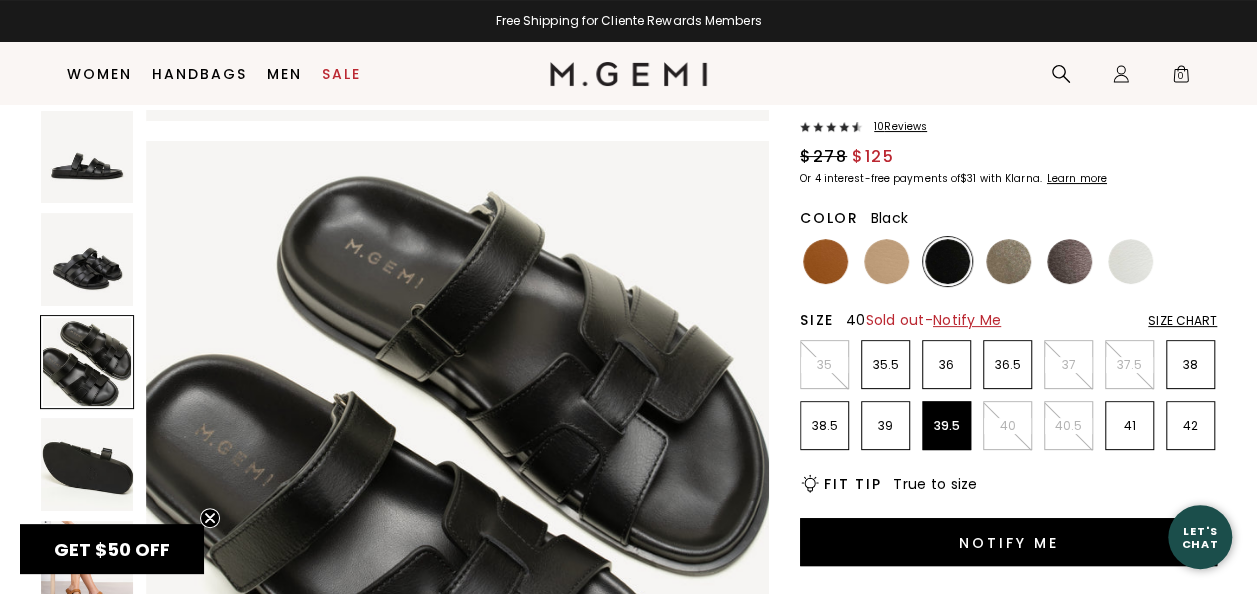 click on "40" at bounding box center (1007, 425) 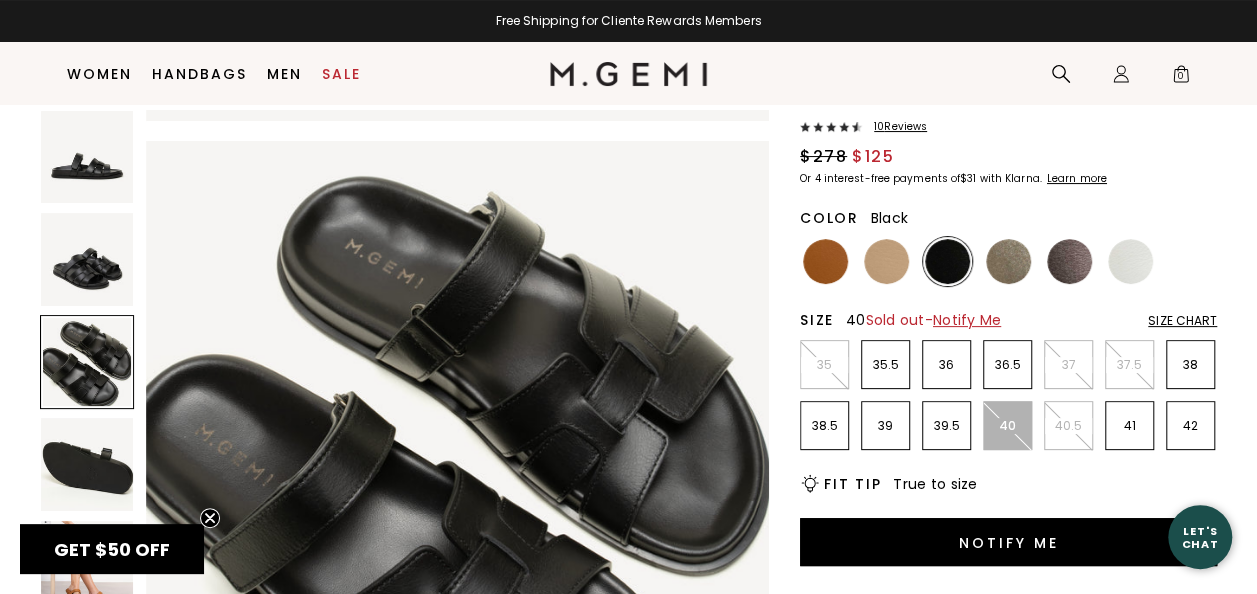 scroll, scrollTop: 0, scrollLeft: 0, axis: both 